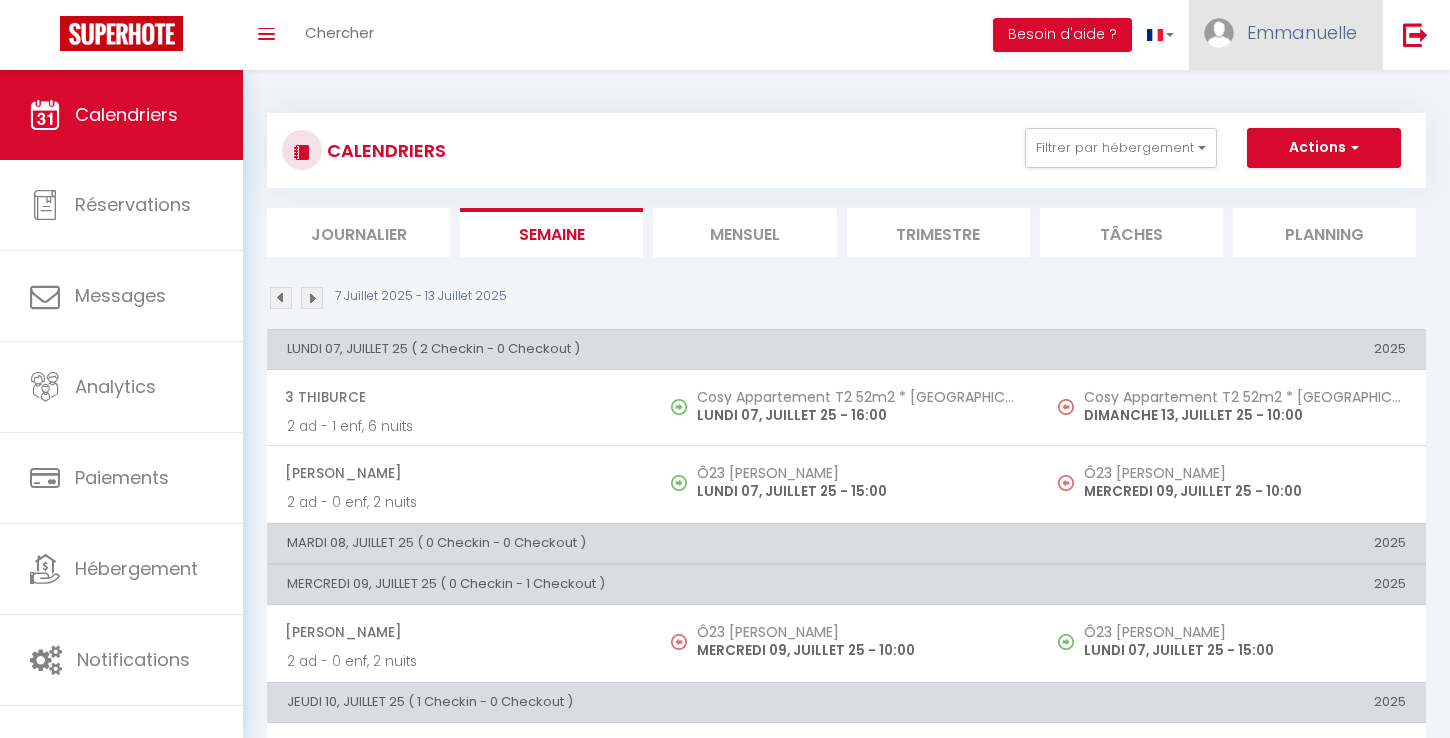 scroll, scrollTop: 0, scrollLeft: 0, axis: both 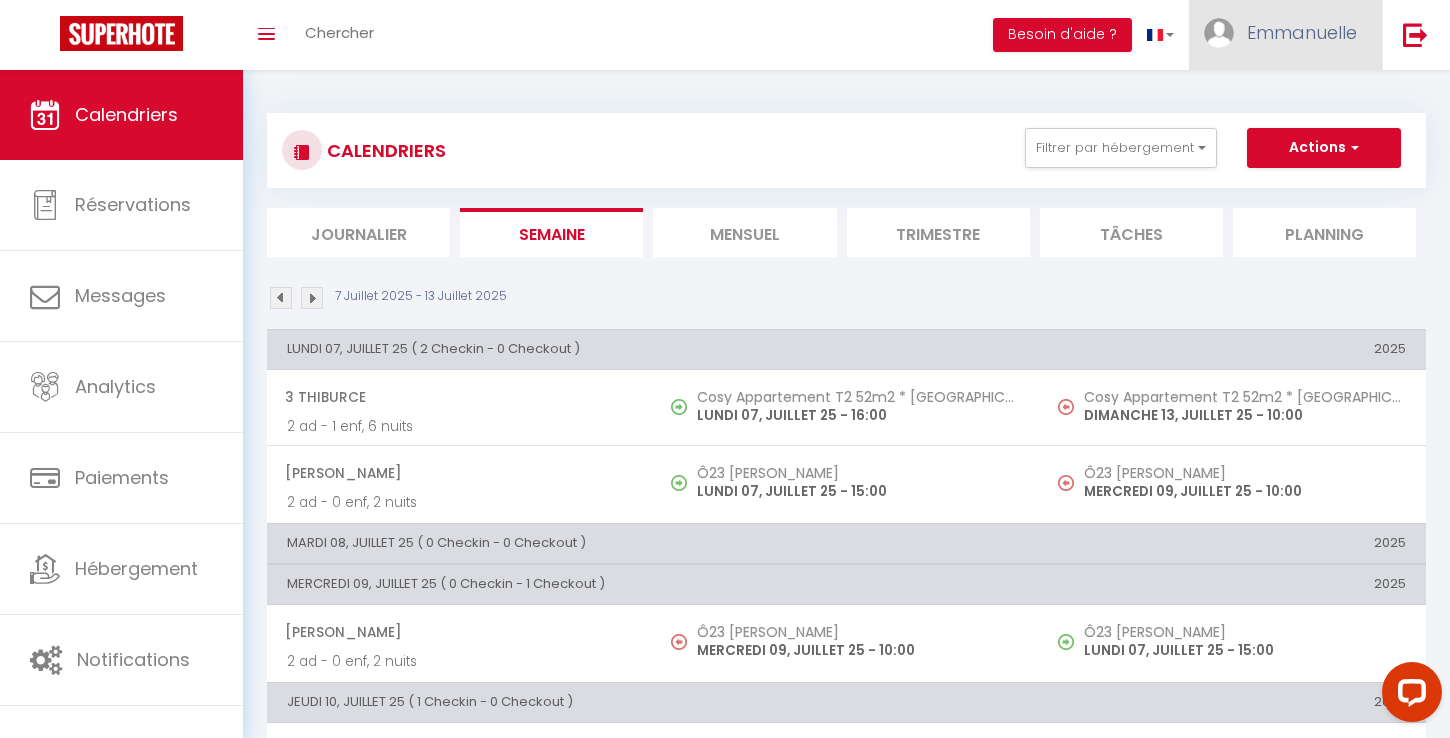 click on "Emmanuelle" at bounding box center [1302, 32] 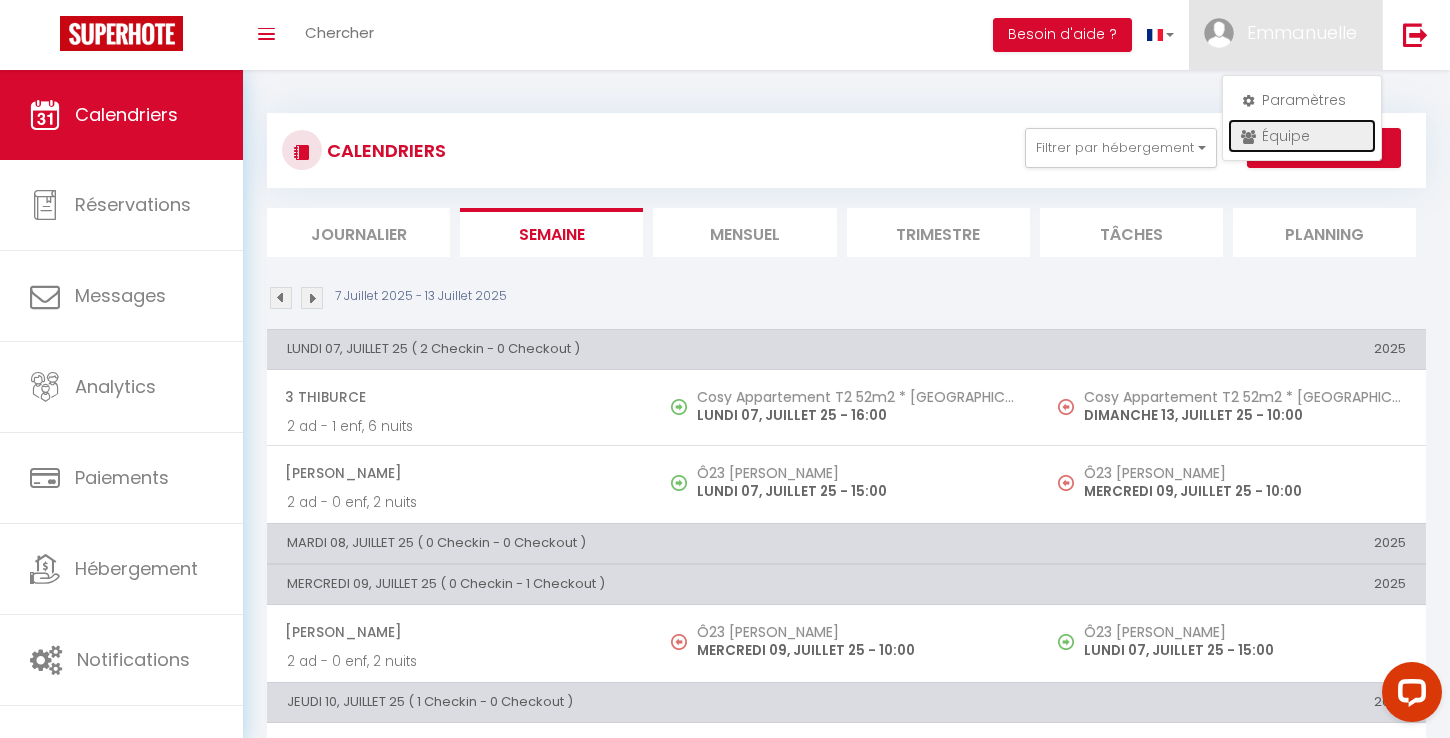 click on "Équipe" at bounding box center [1302, 136] 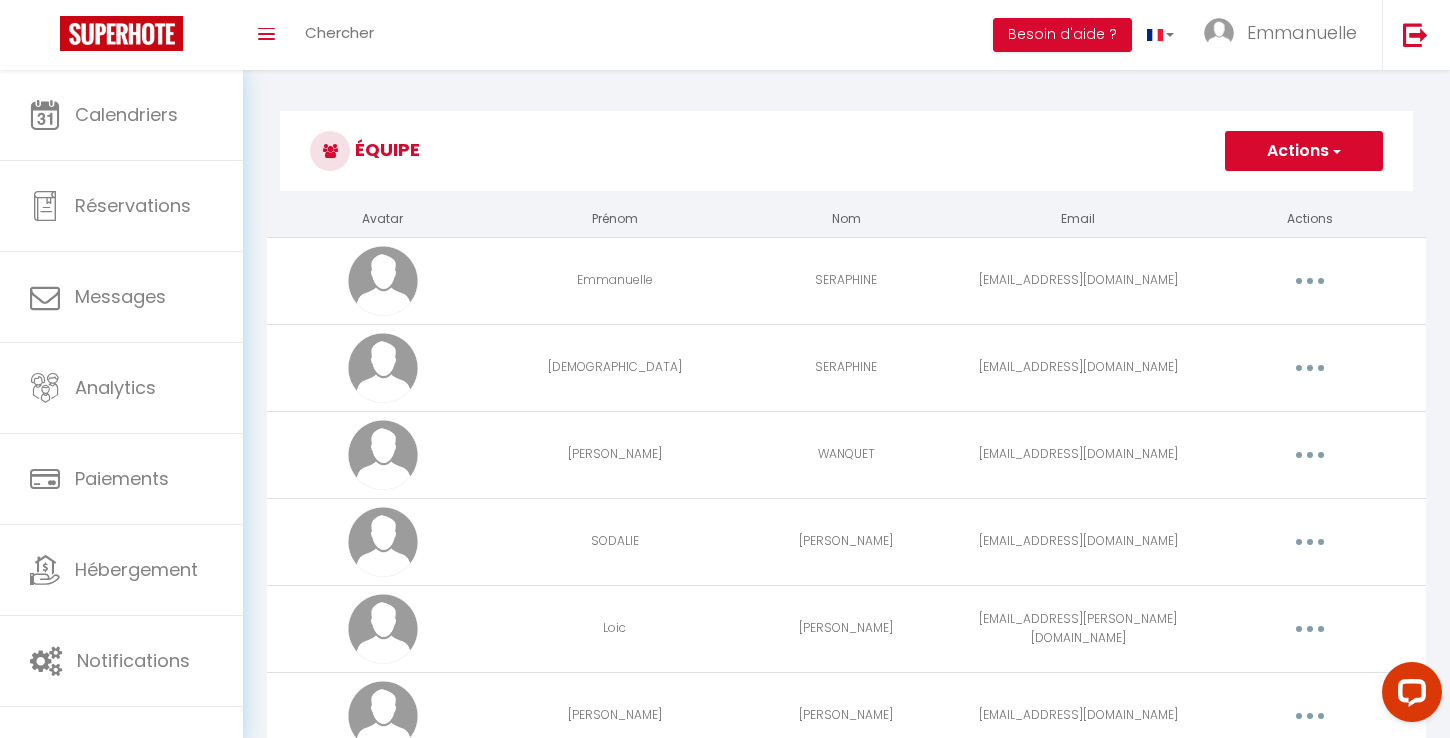 click at bounding box center [1310, 629] 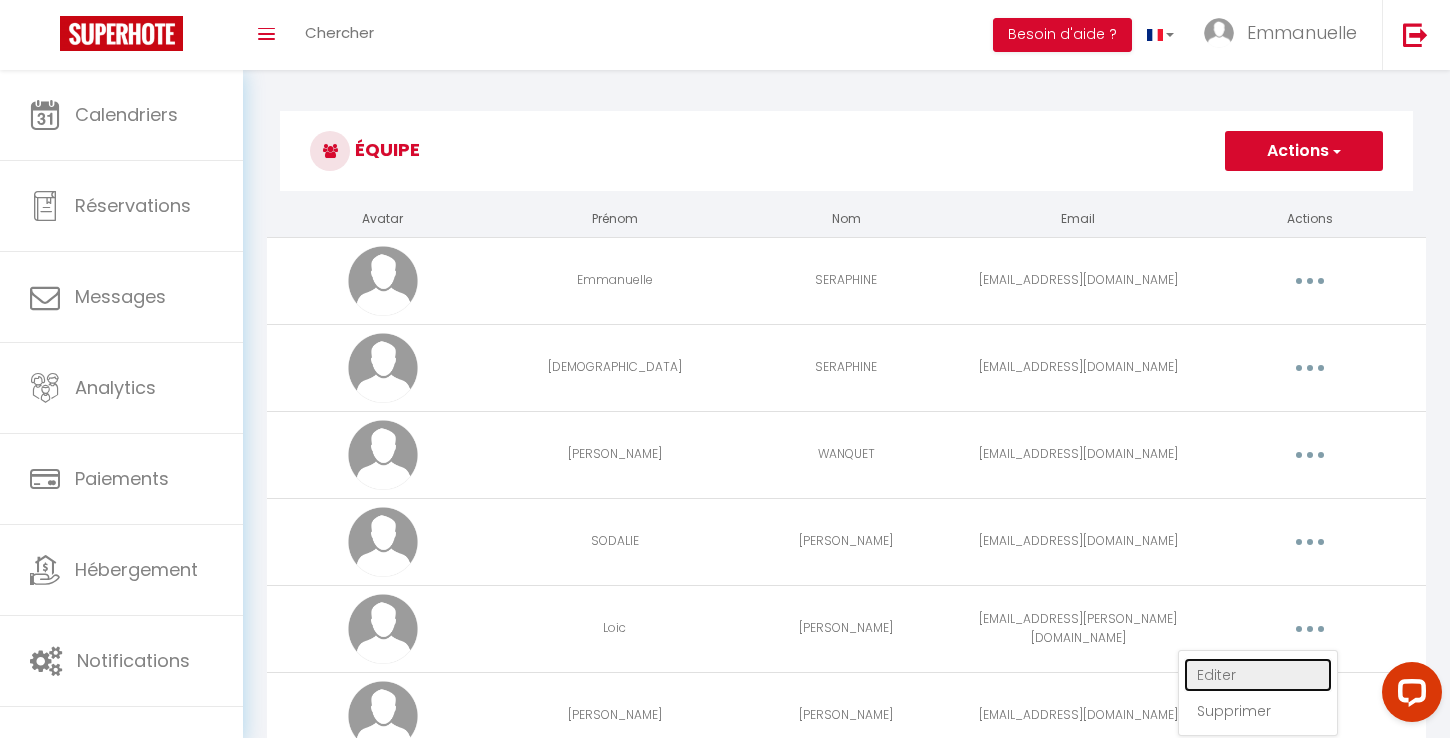 click on "Editer" at bounding box center (1258, 675) 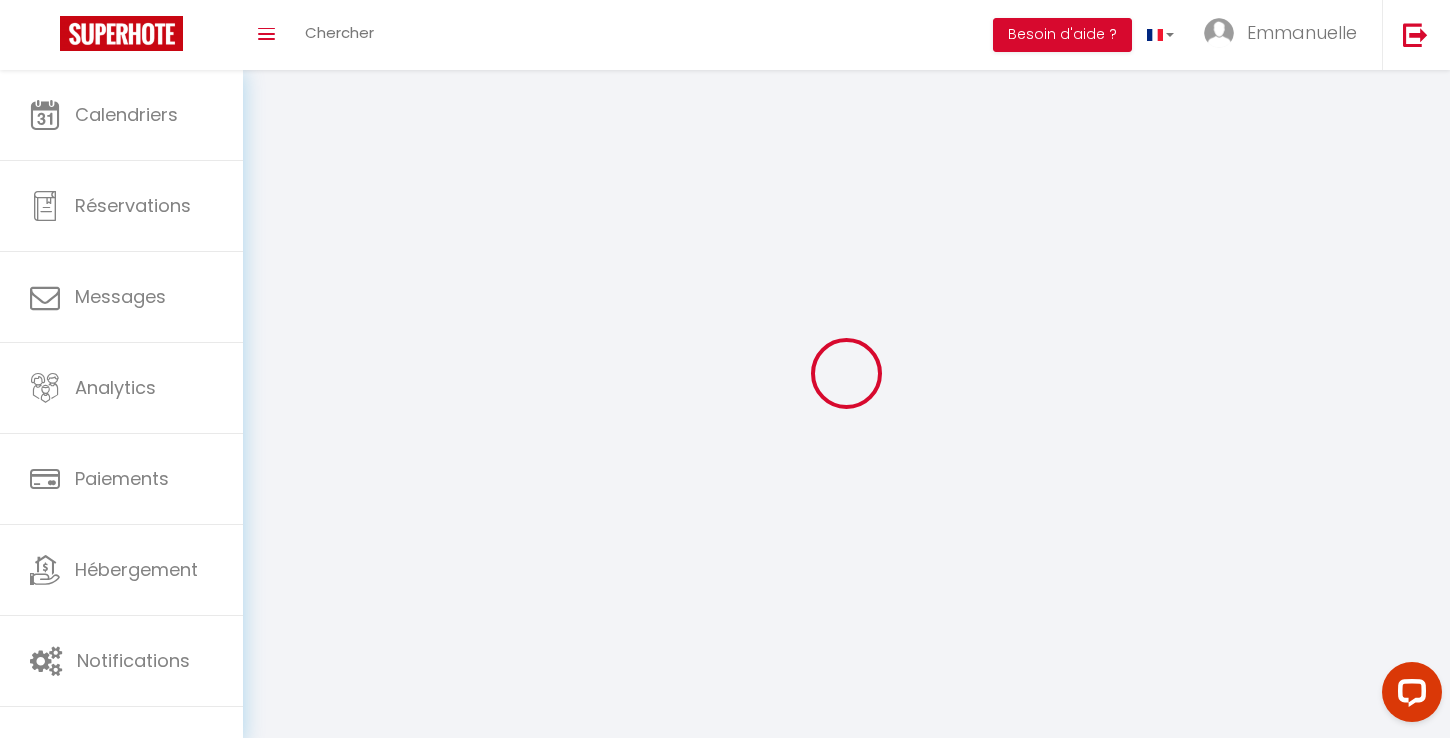 type on "Loic" 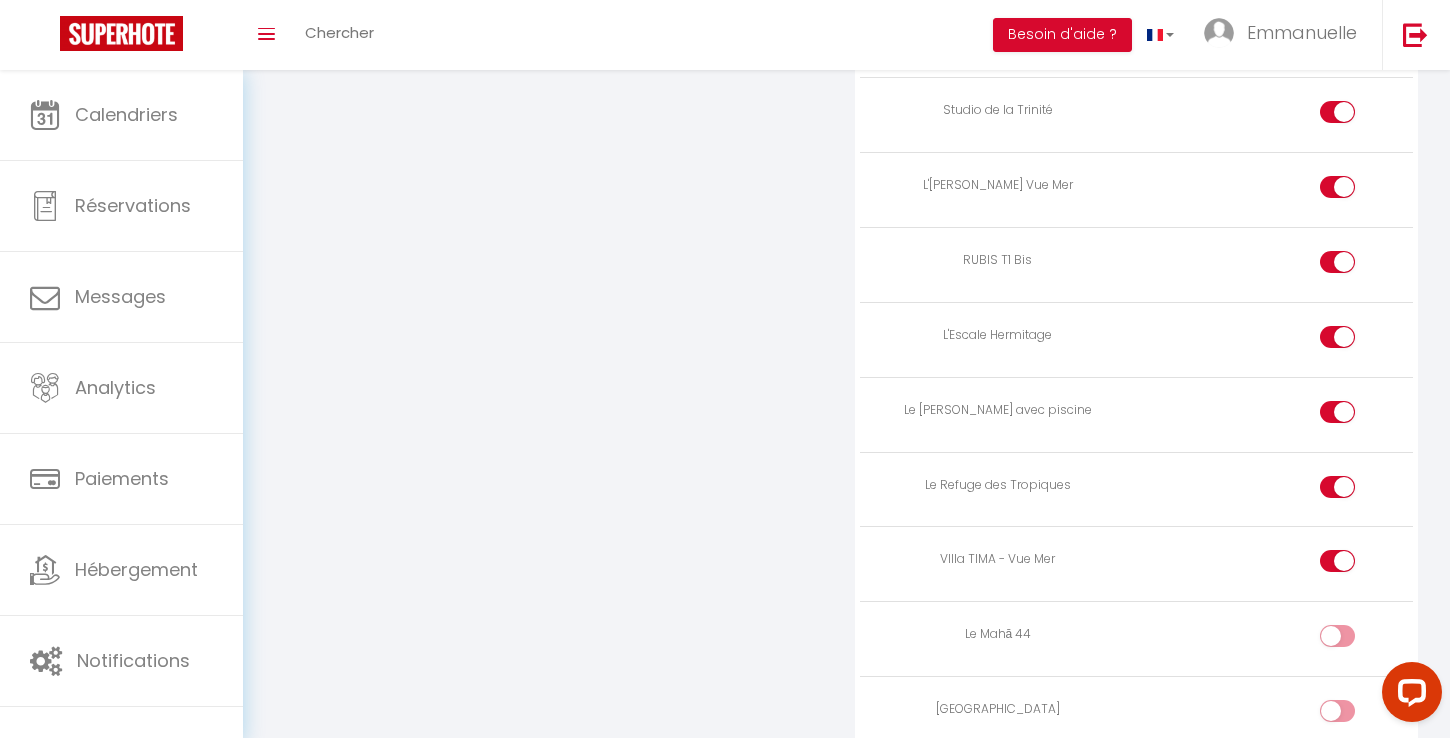 scroll, scrollTop: 2773, scrollLeft: 0, axis: vertical 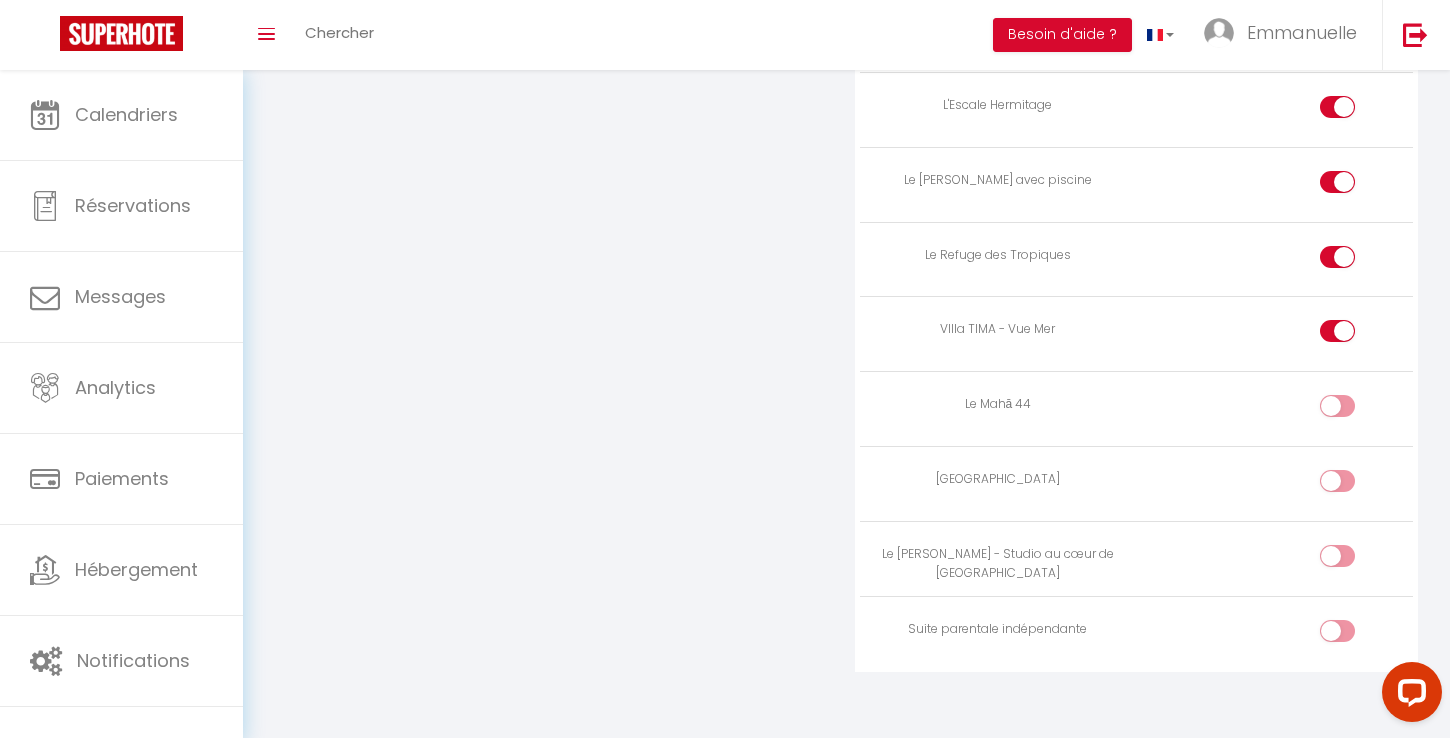 click at bounding box center (1337, 406) 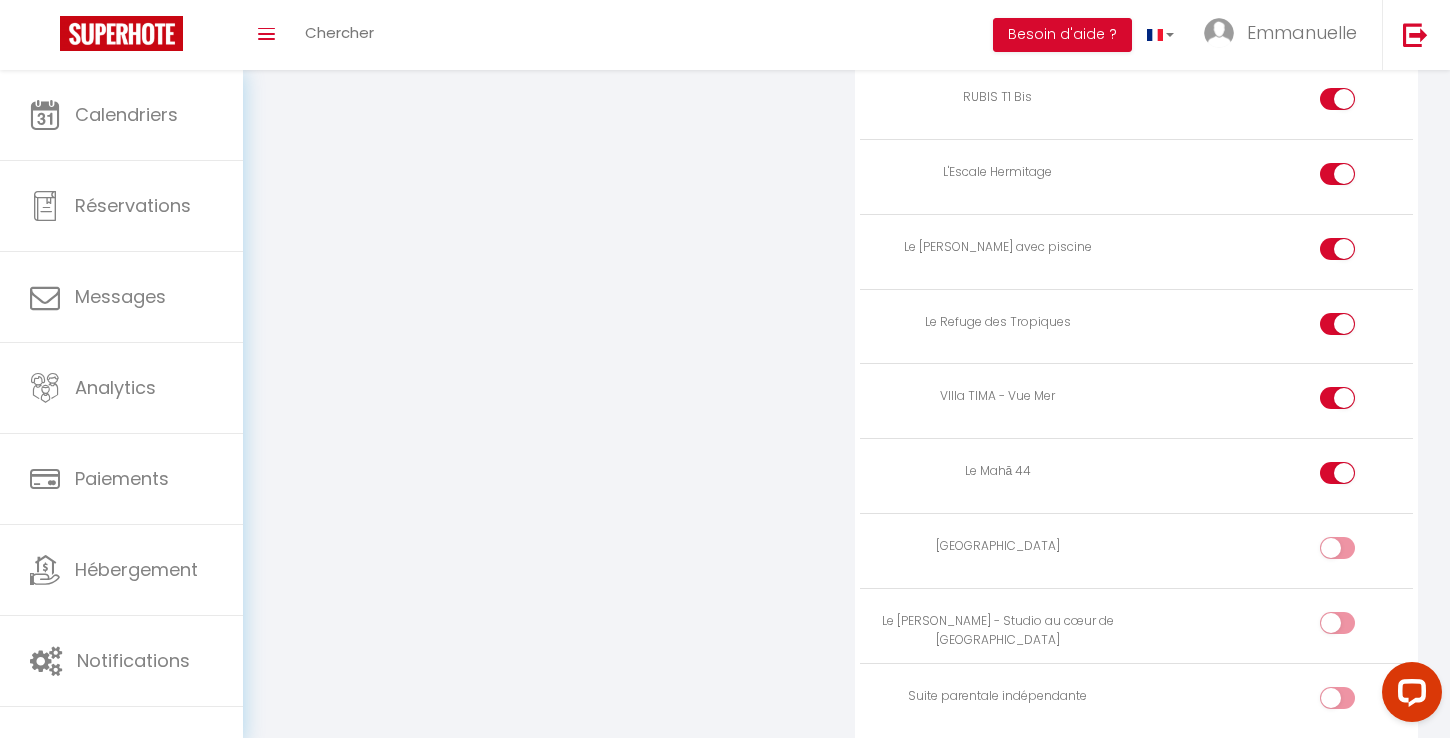 scroll, scrollTop: 2773, scrollLeft: 0, axis: vertical 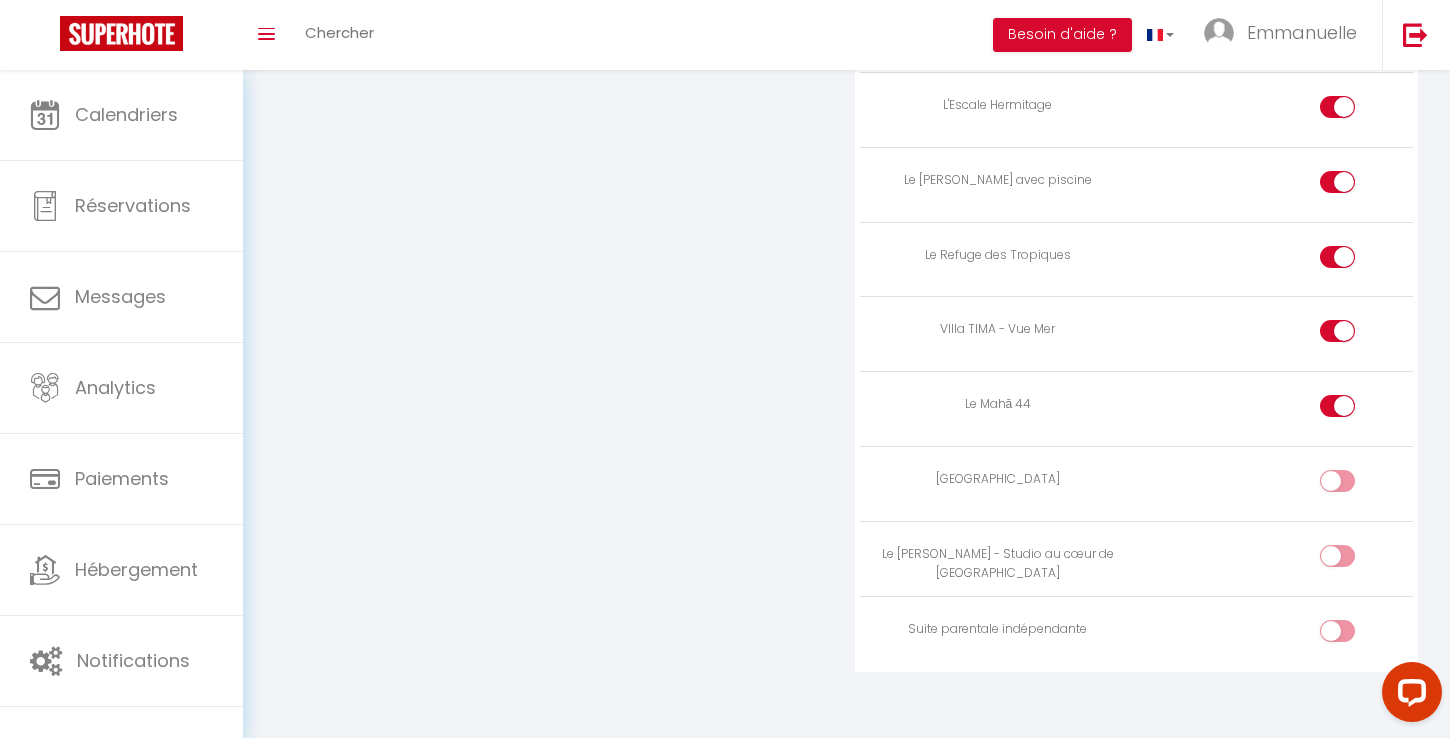 click at bounding box center (1354, 560) 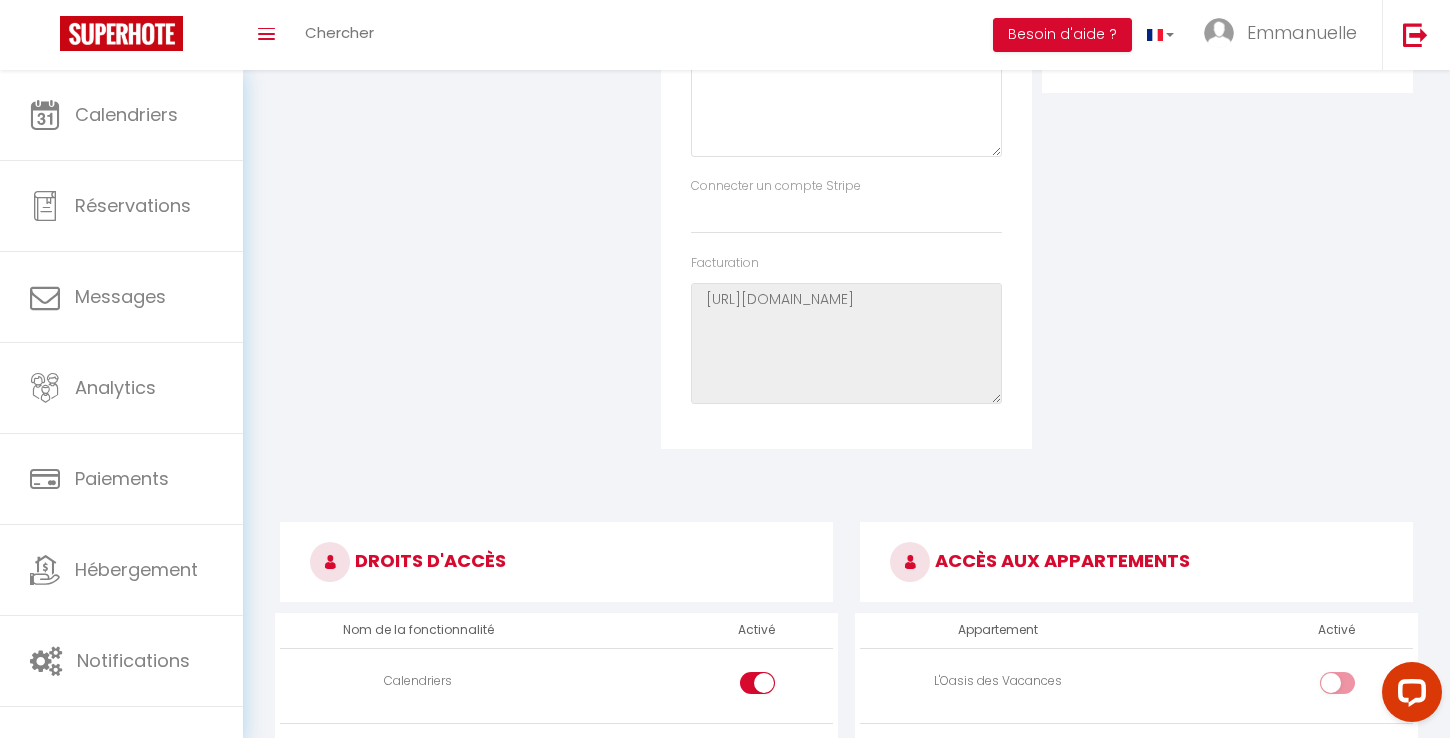 scroll, scrollTop: 0, scrollLeft: 0, axis: both 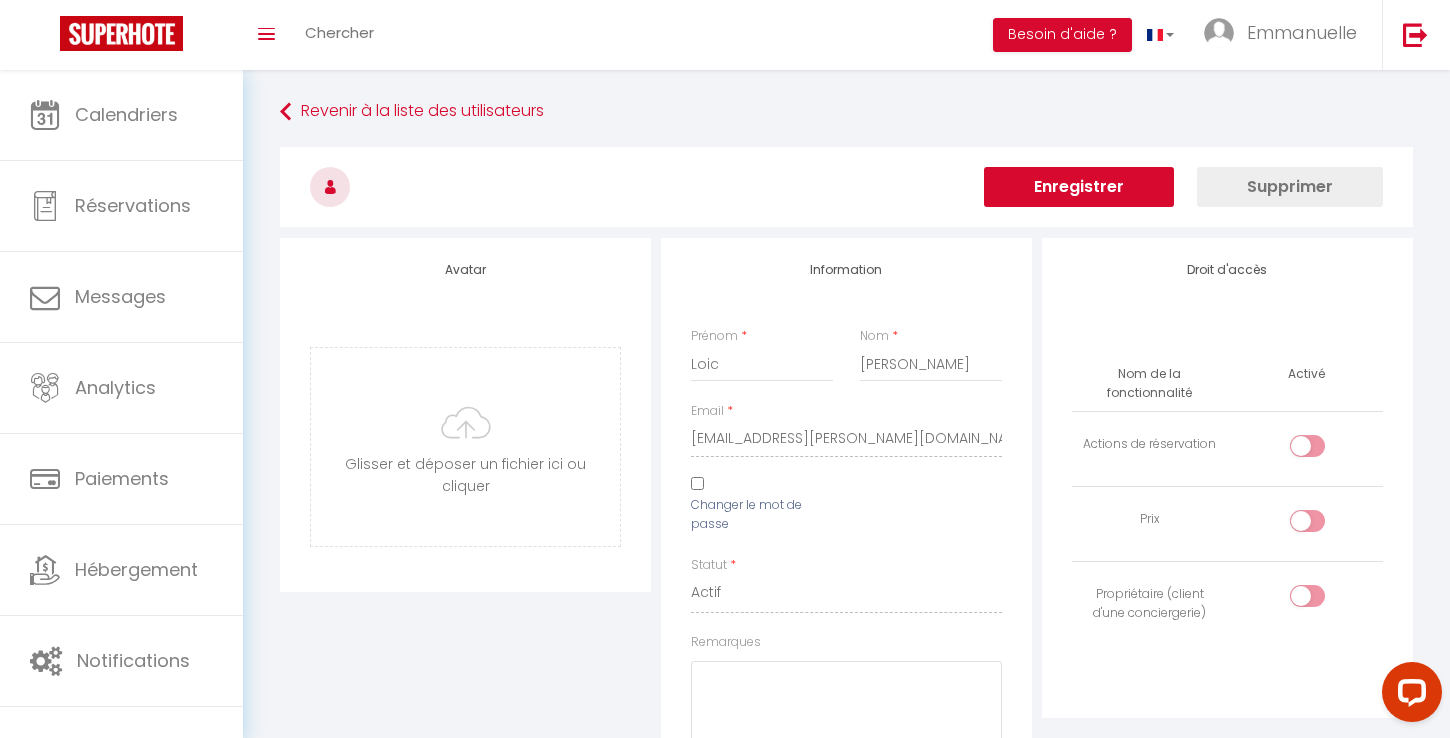 click on "Enregistrer" at bounding box center [1079, 187] 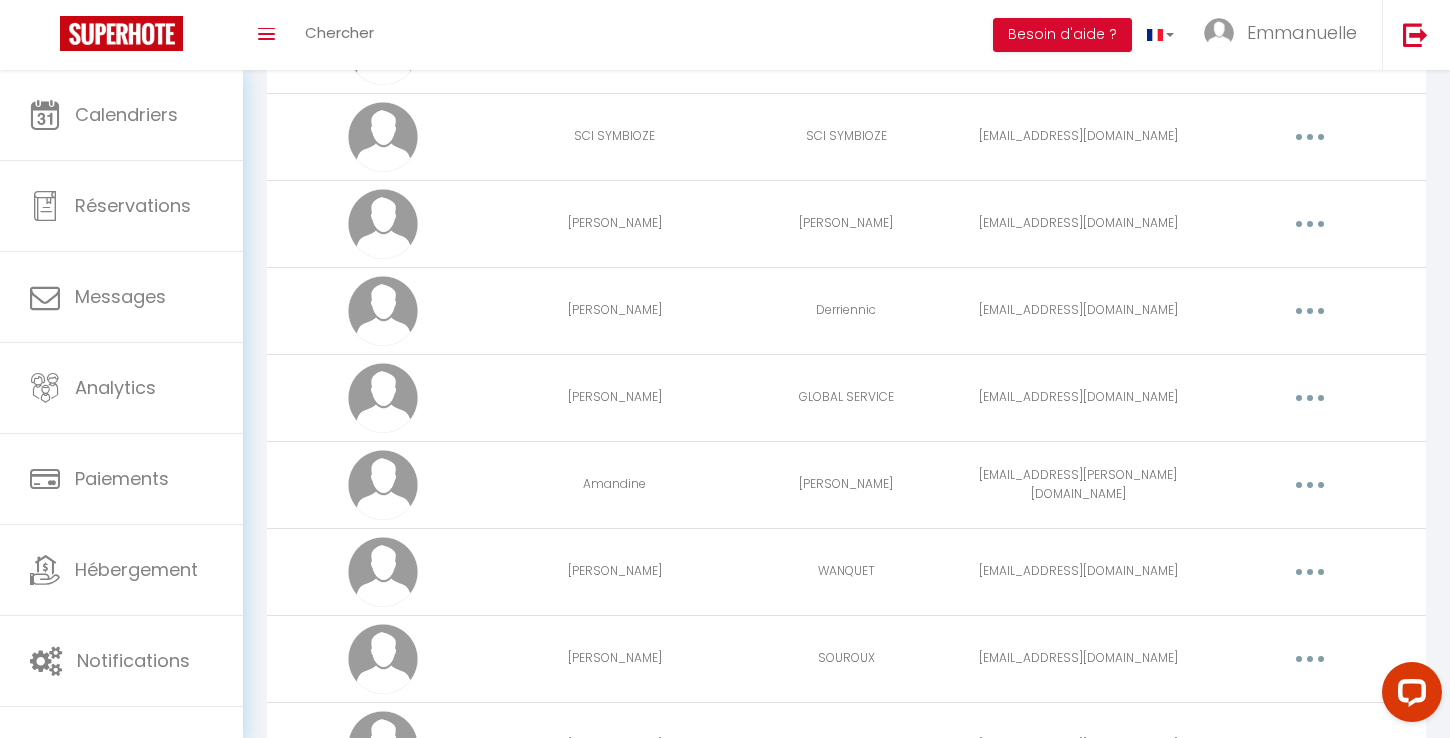 scroll, scrollTop: 754, scrollLeft: 0, axis: vertical 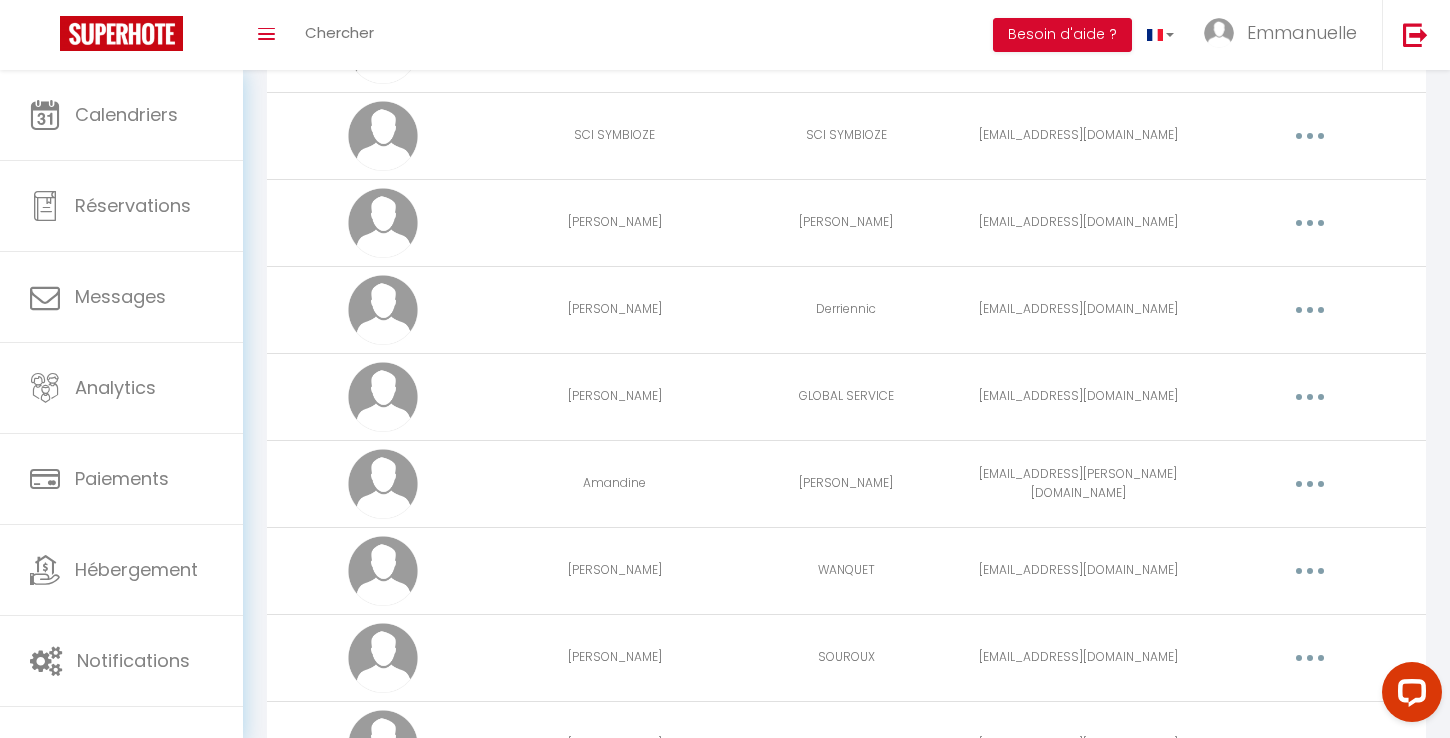 click at bounding box center (1310, 397) 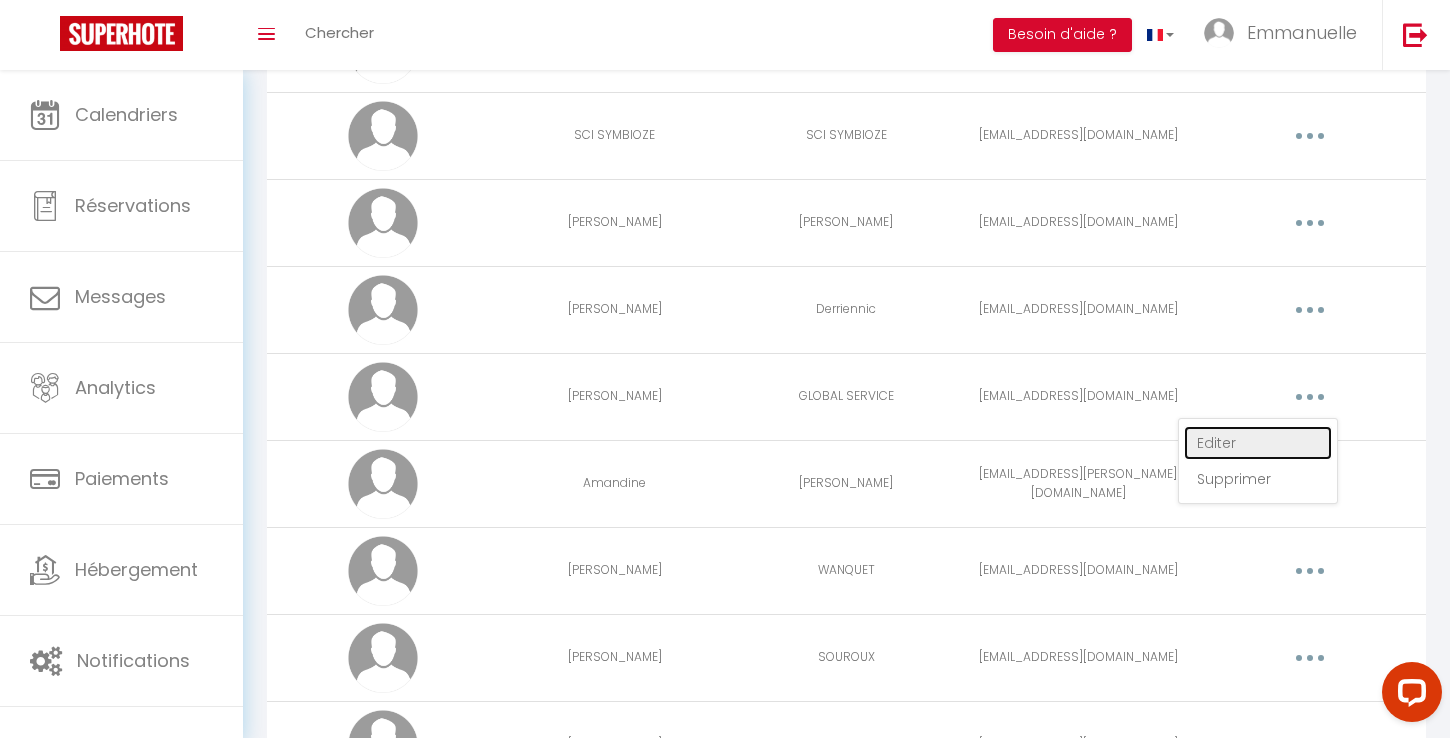 click on "Editer" at bounding box center (1258, 443) 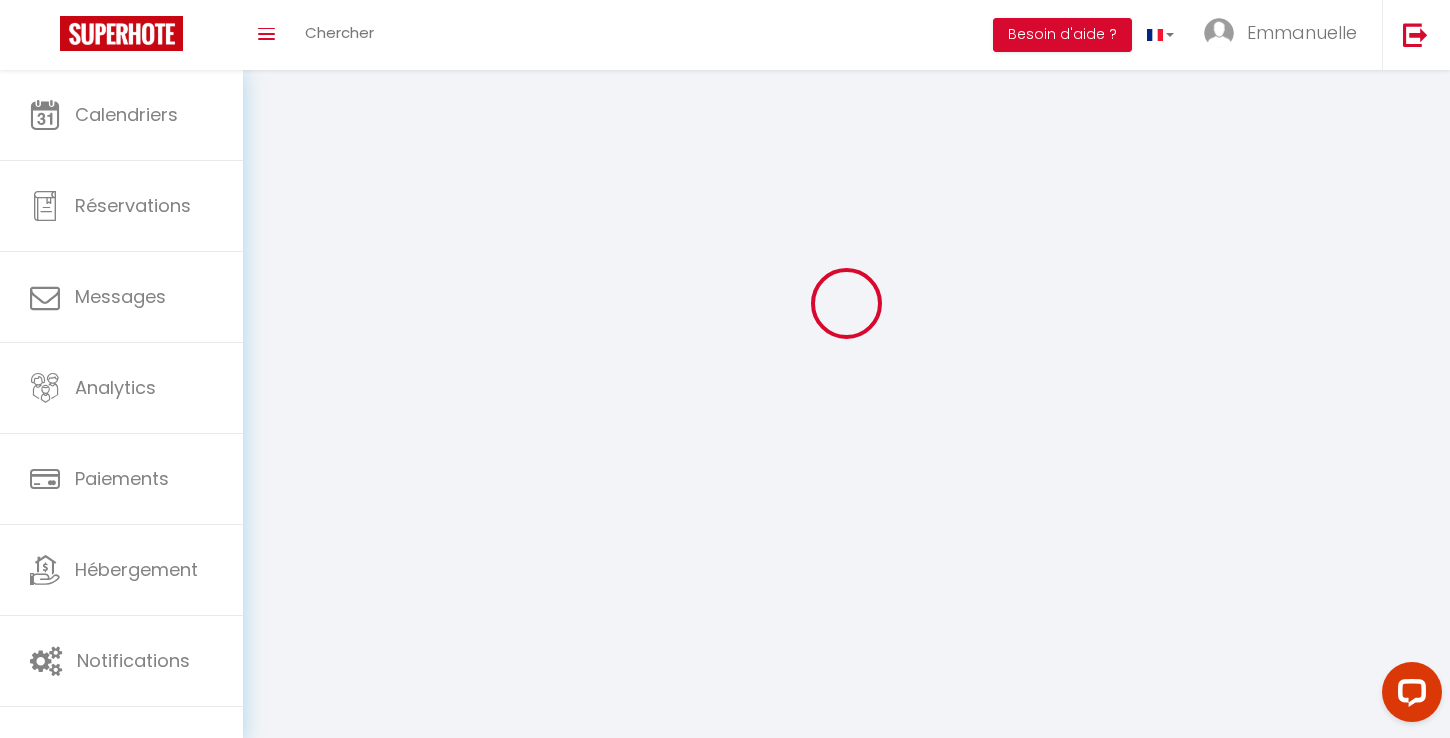 type on "[PERSON_NAME]" 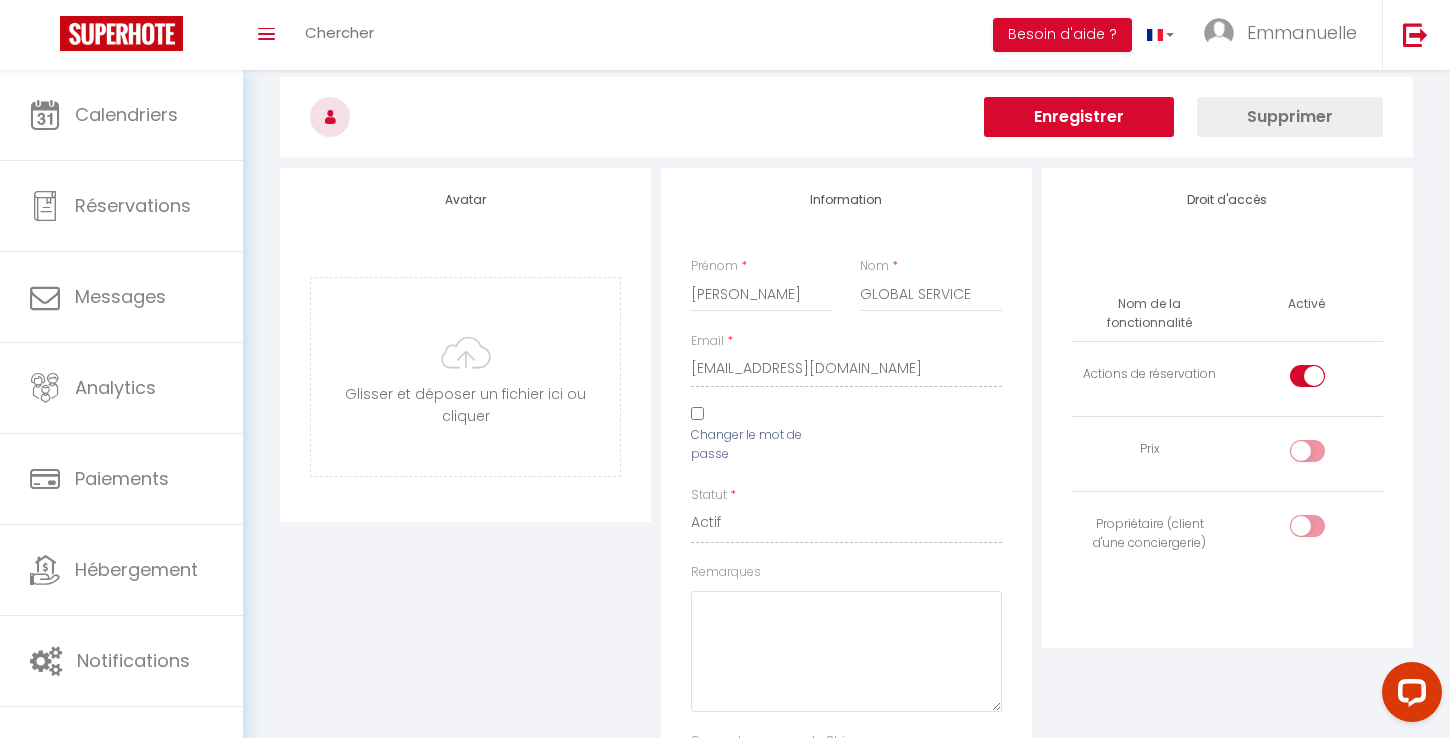 scroll, scrollTop: 2773, scrollLeft: 0, axis: vertical 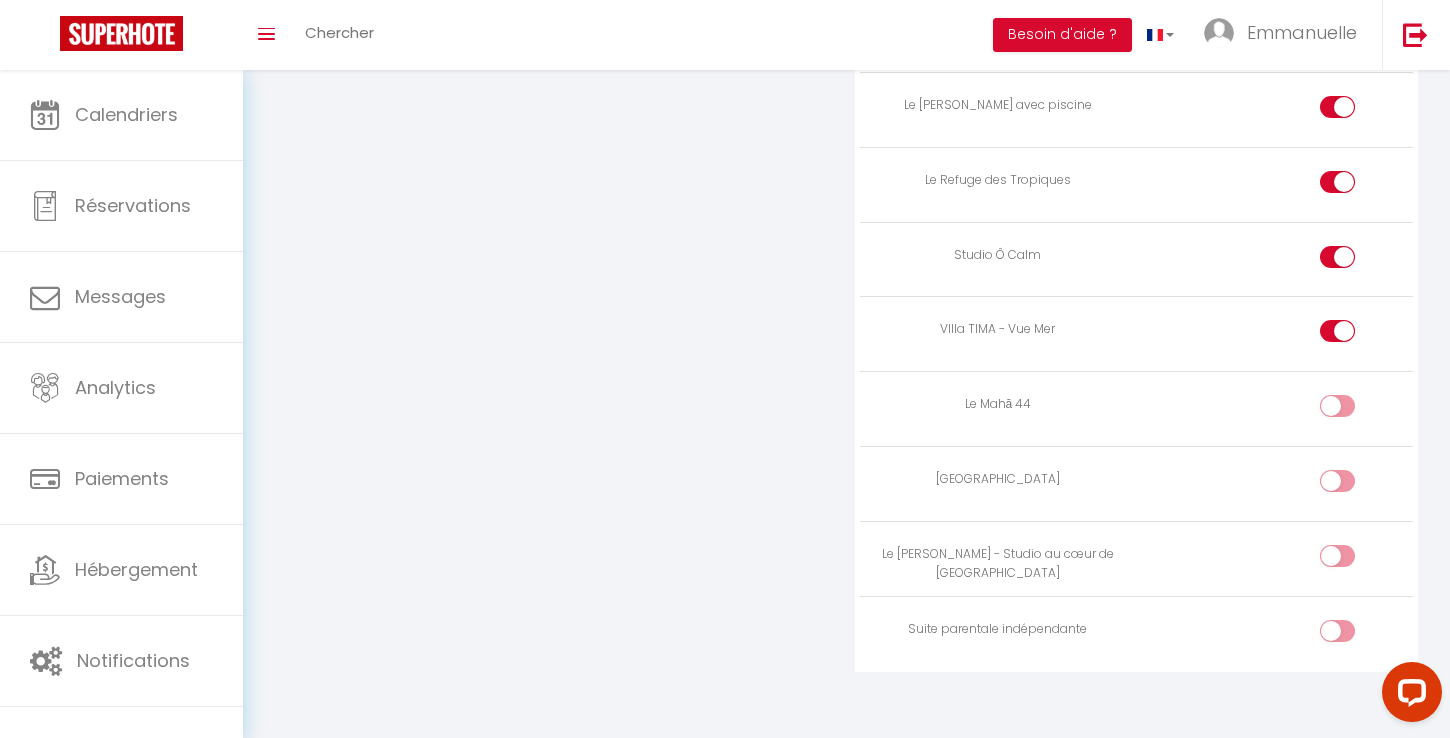 click at bounding box center [1354, 410] 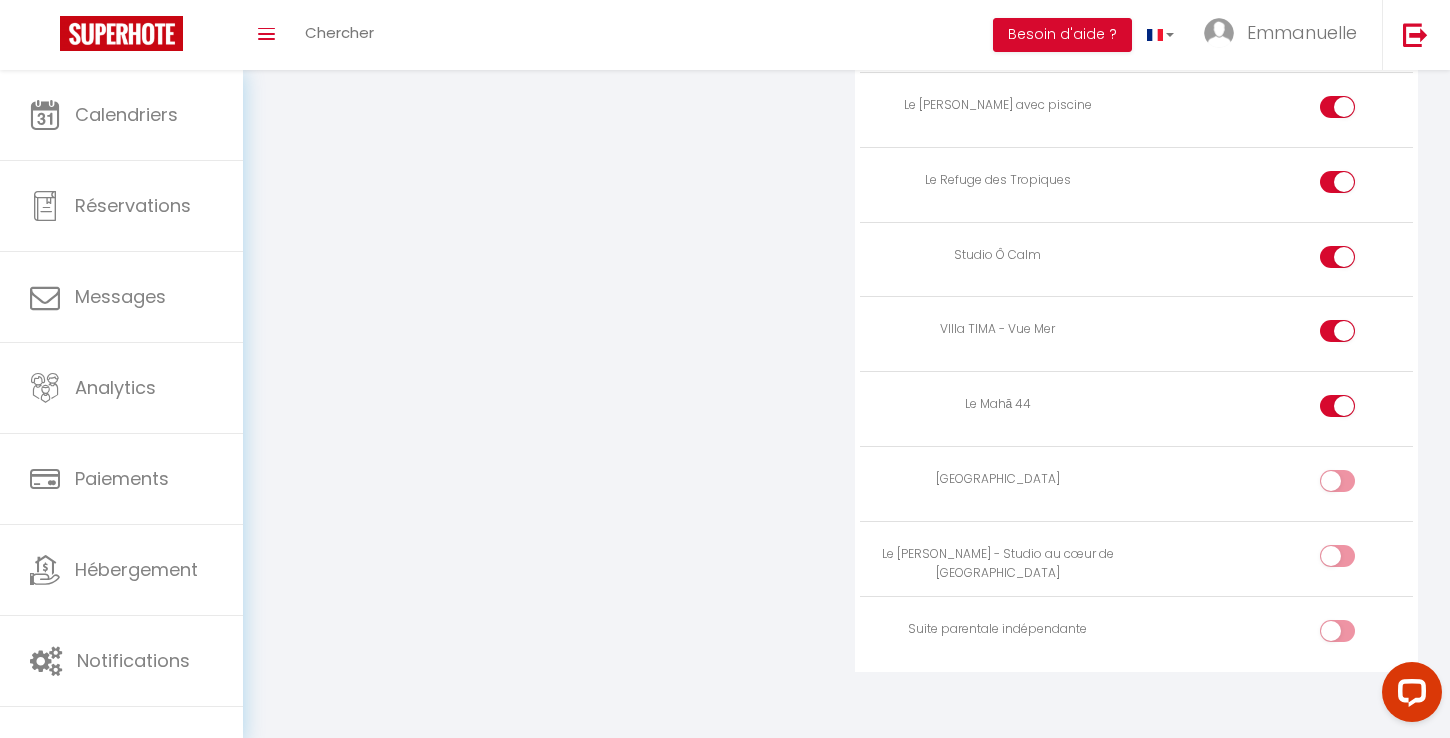 click at bounding box center [1354, 560] 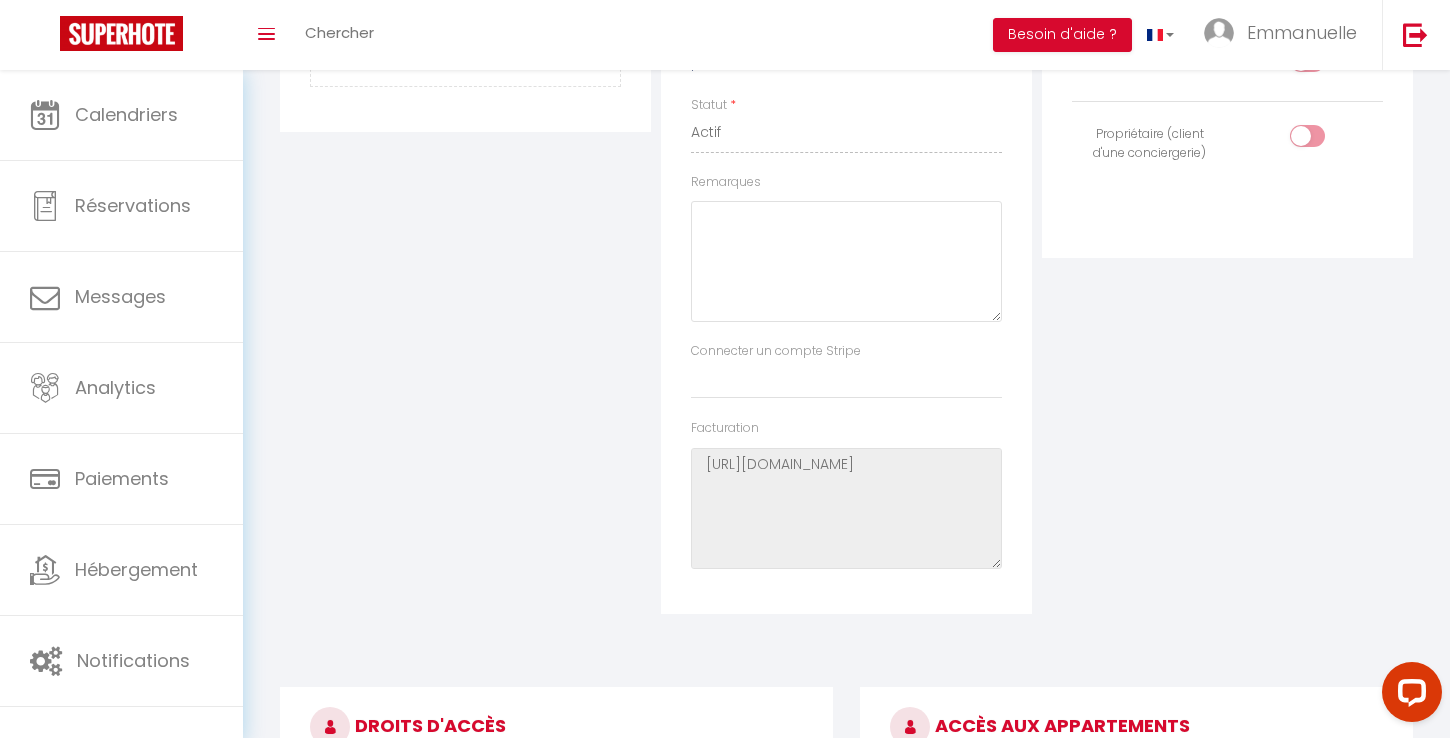 scroll, scrollTop: 0, scrollLeft: 0, axis: both 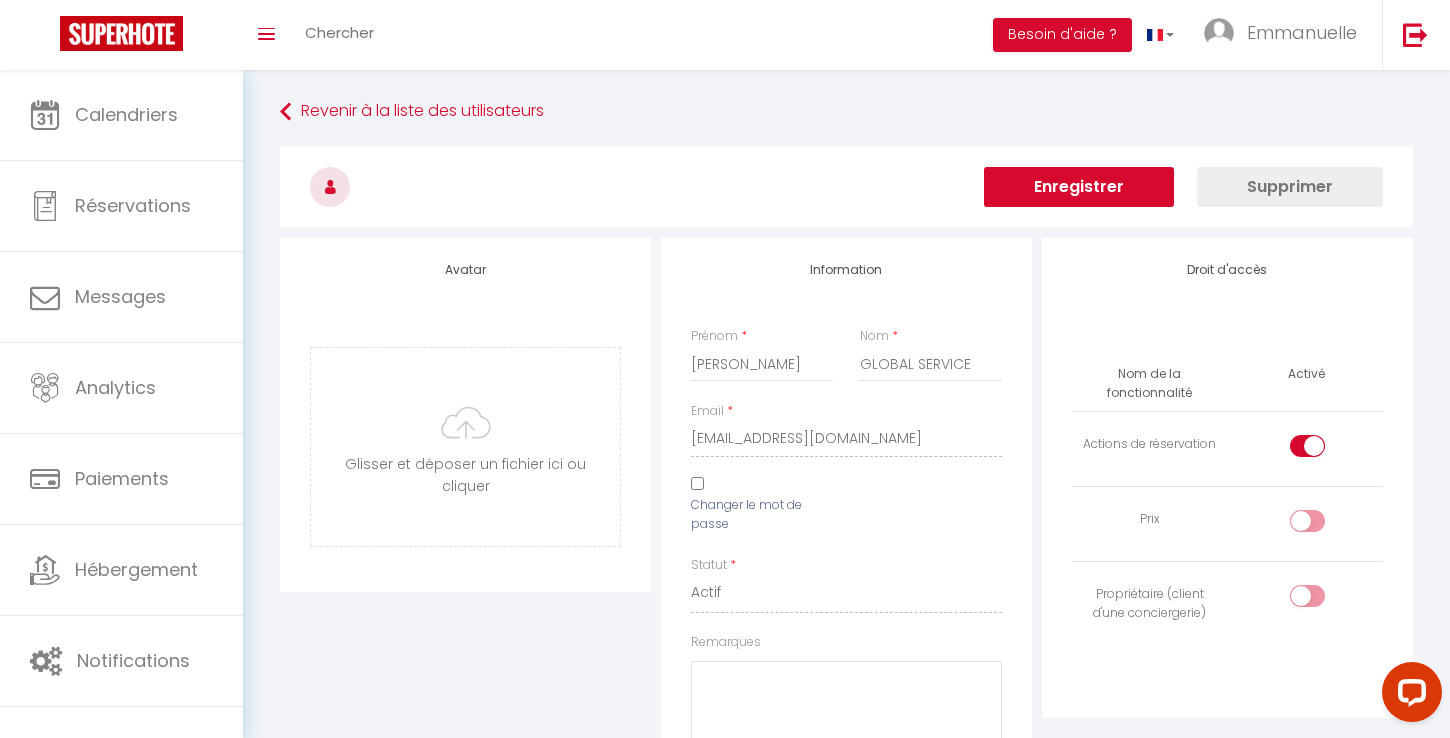 click on "Enregistrer" at bounding box center [1079, 187] 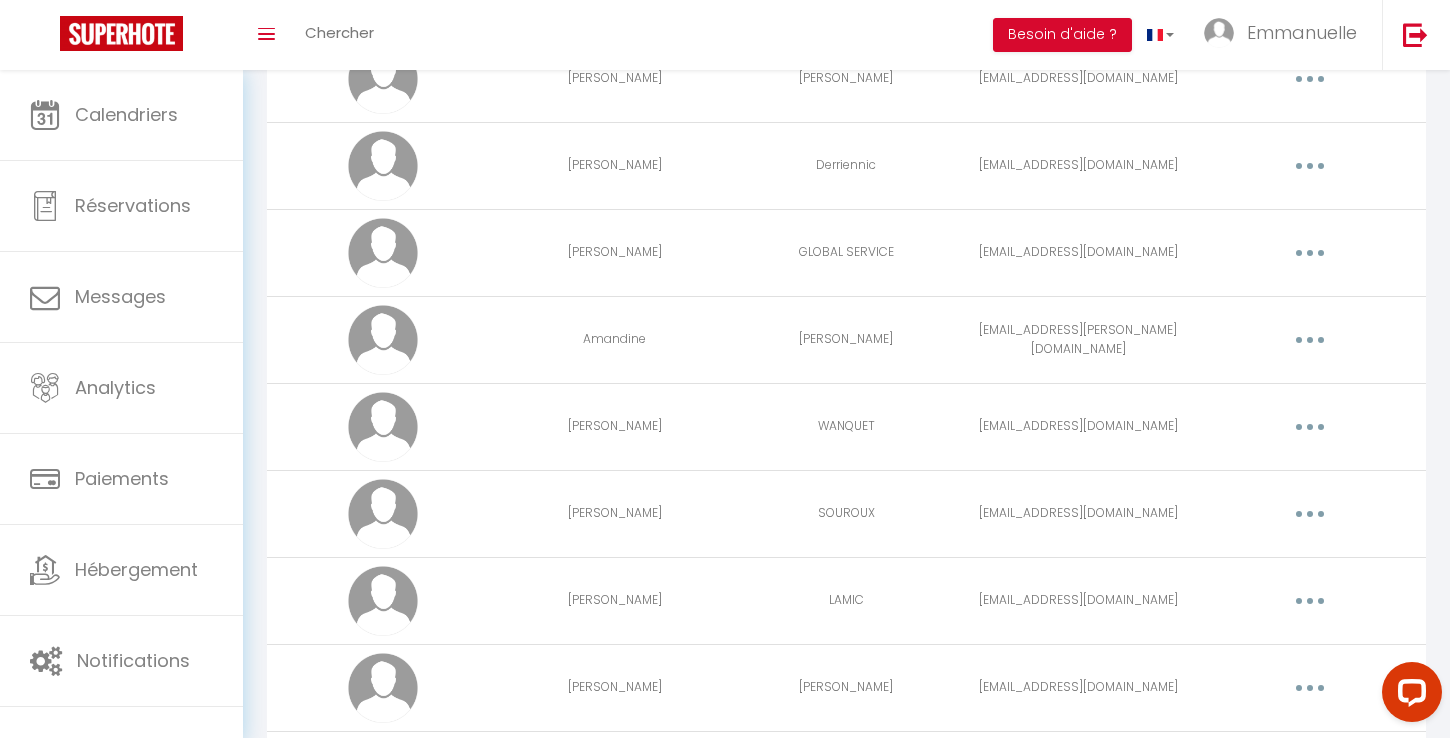 scroll, scrollTop: 893, scrollLeft: 0, axis: vertical 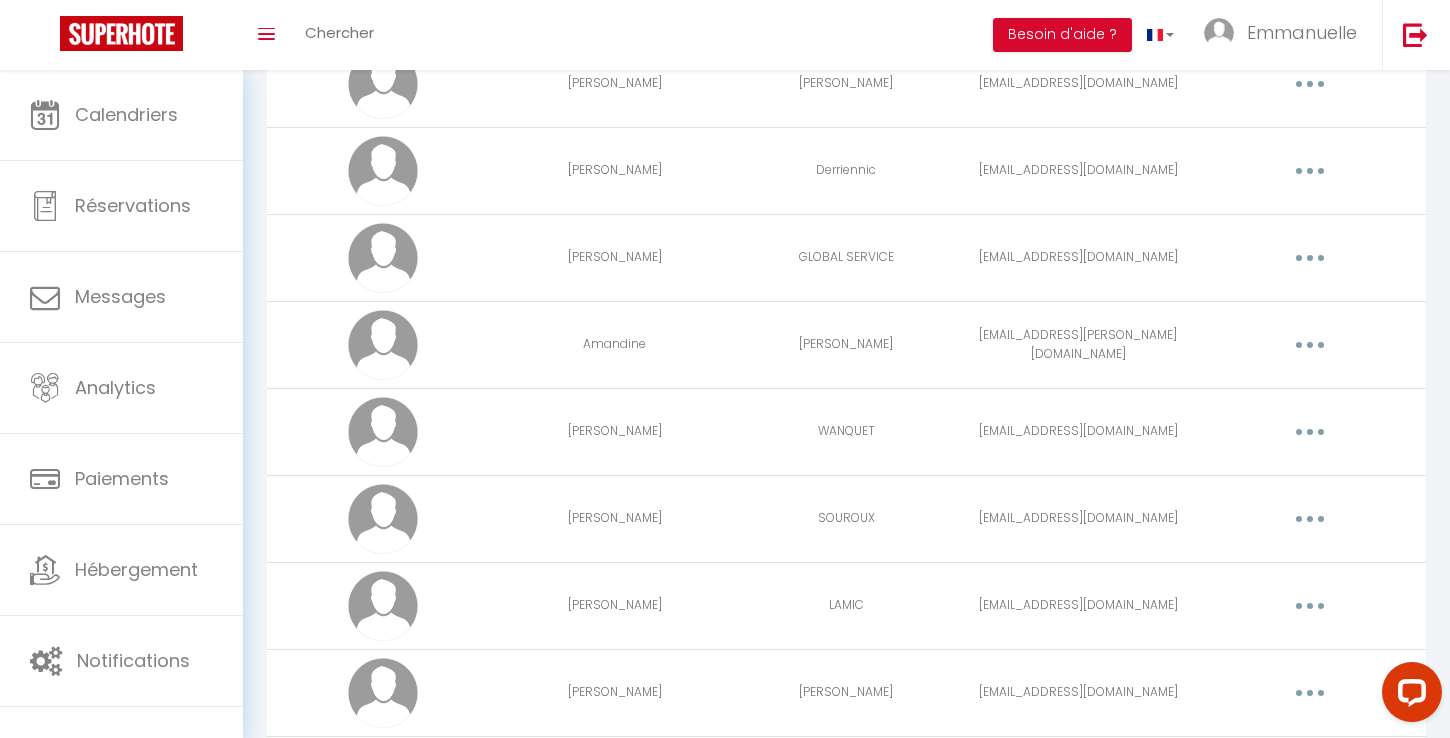 click at bounding box center (1310, 345) 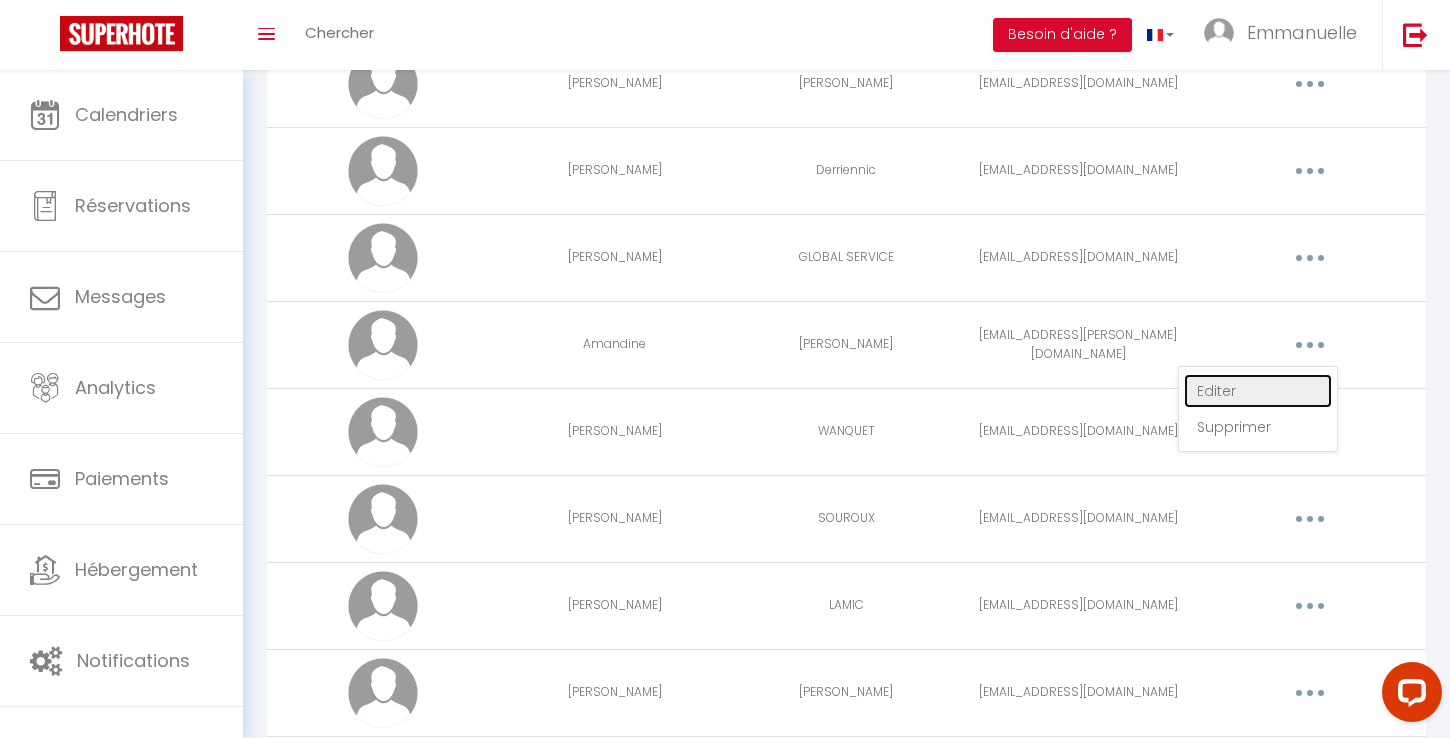 click on "Editer" at bounding box center (1258, 391) 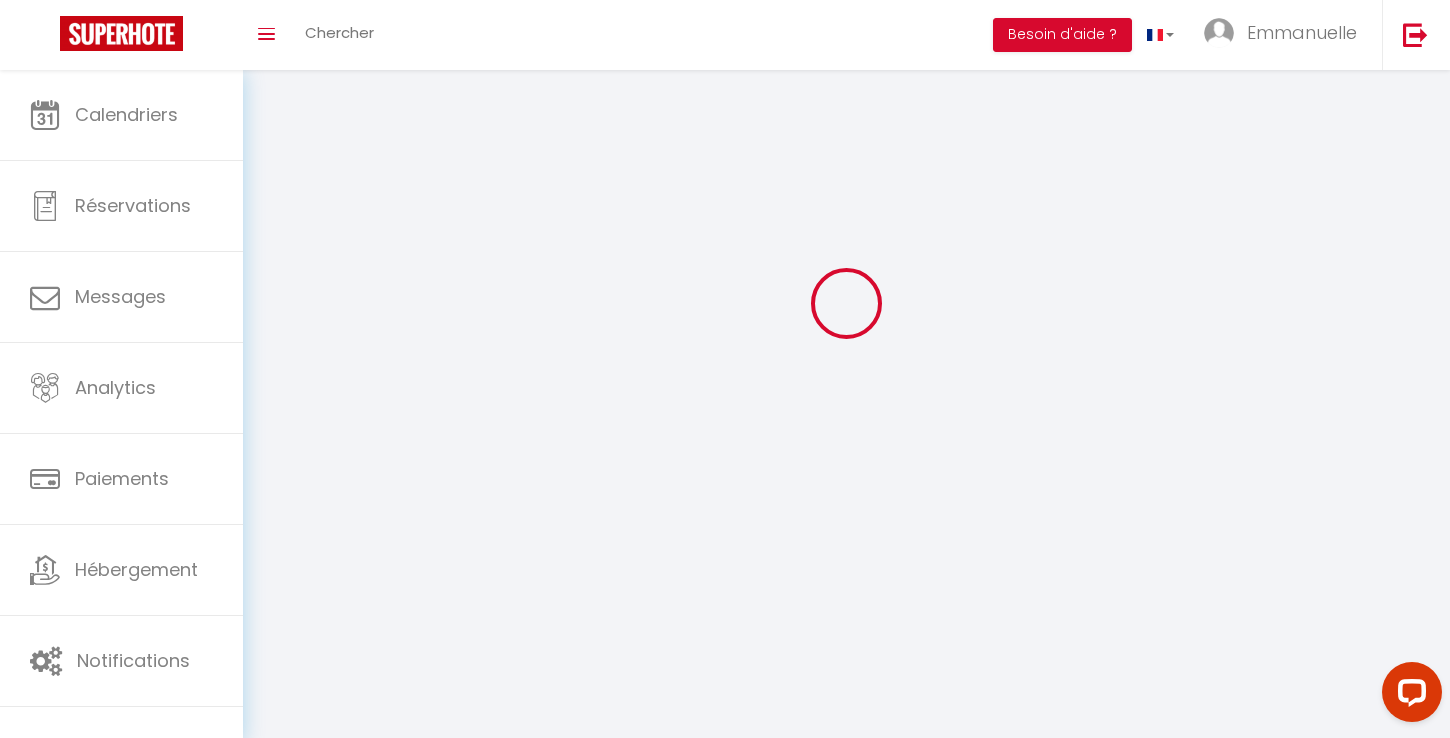 type on "Amandine" 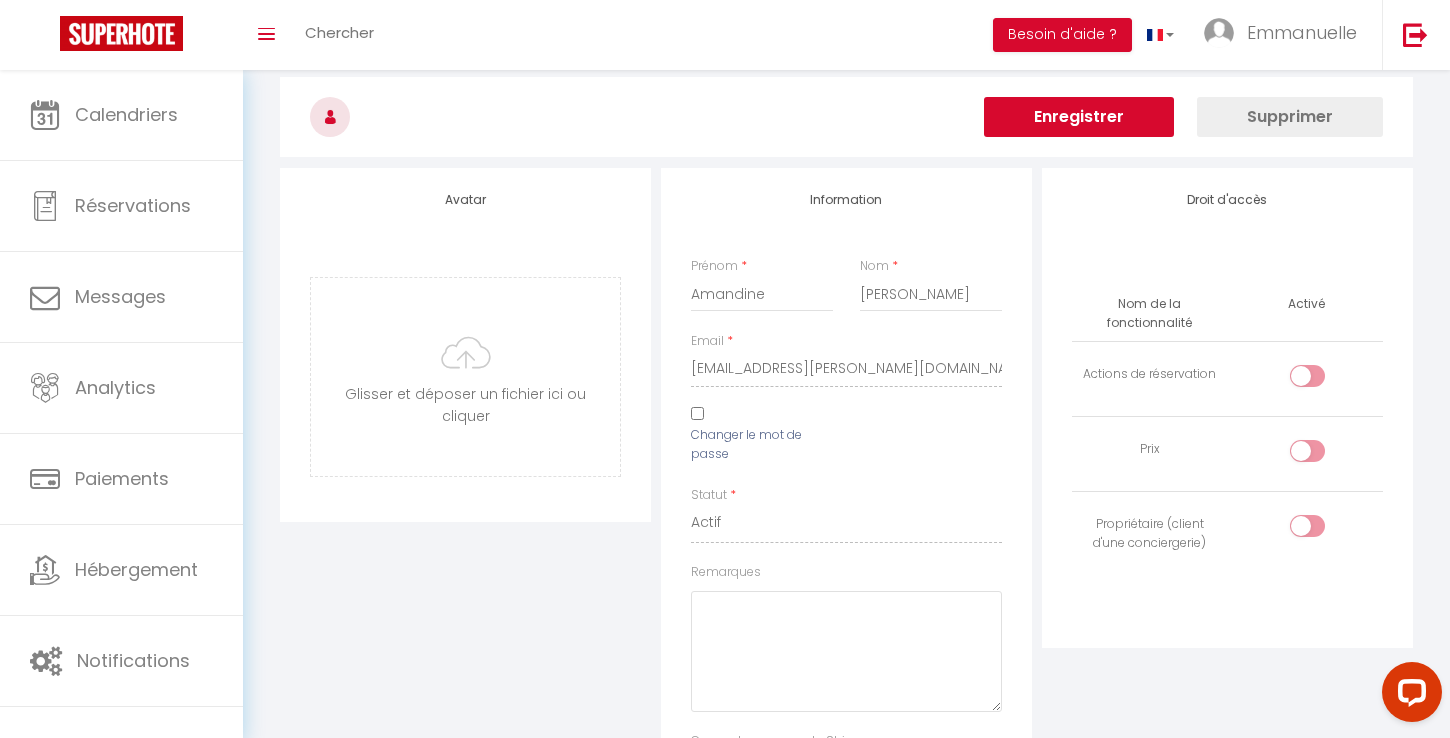 scroll, scrollTop: 2773, scrollLeft: 0, axis: vertical 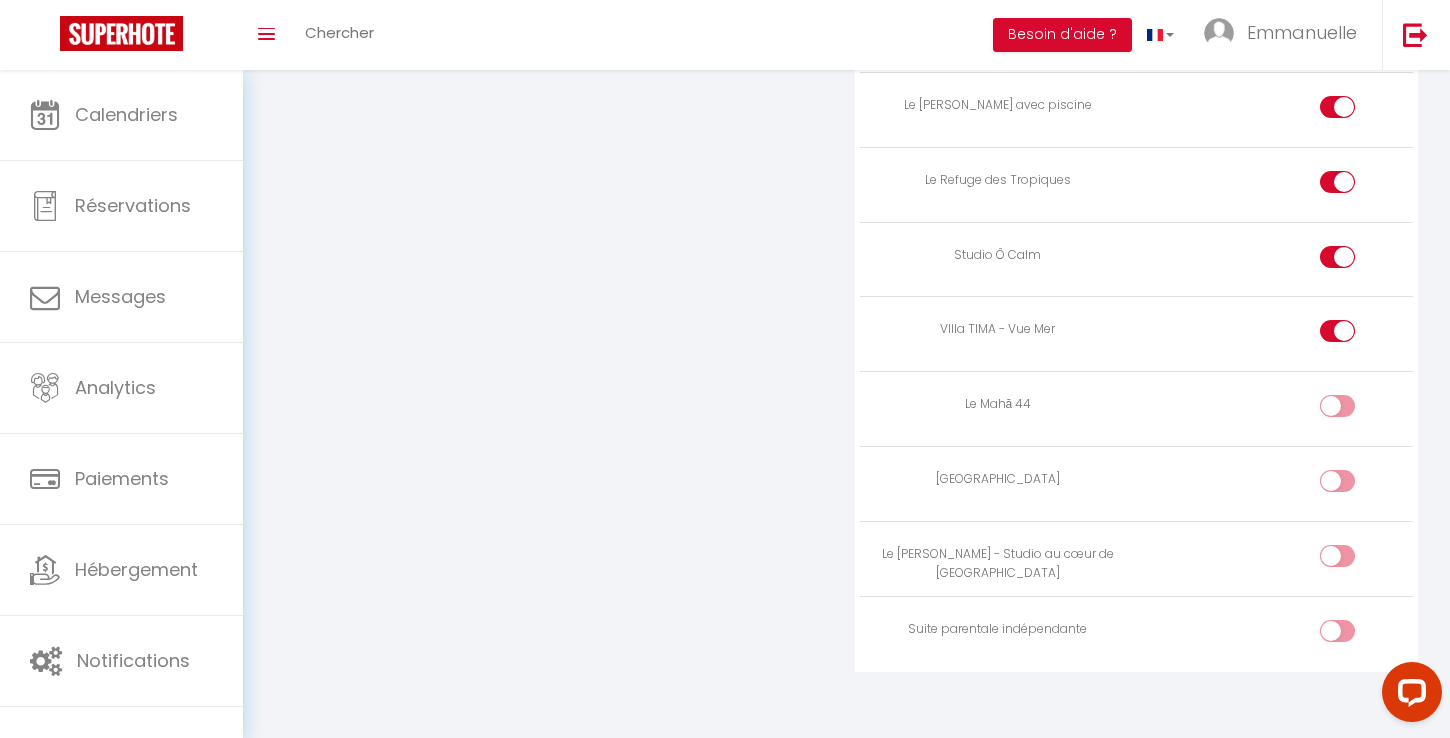 click at bounding box center [1337, 406] 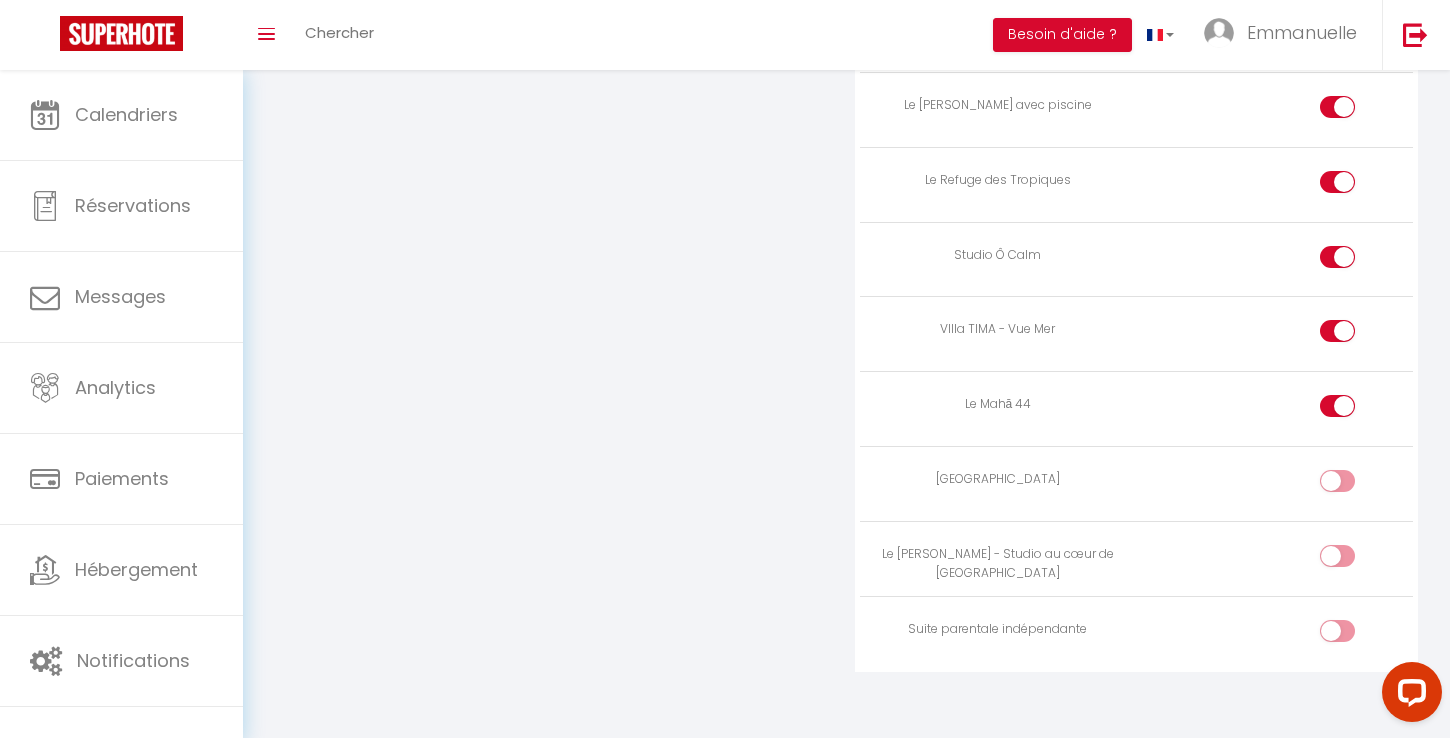 click at bounding box center (1274, 558) 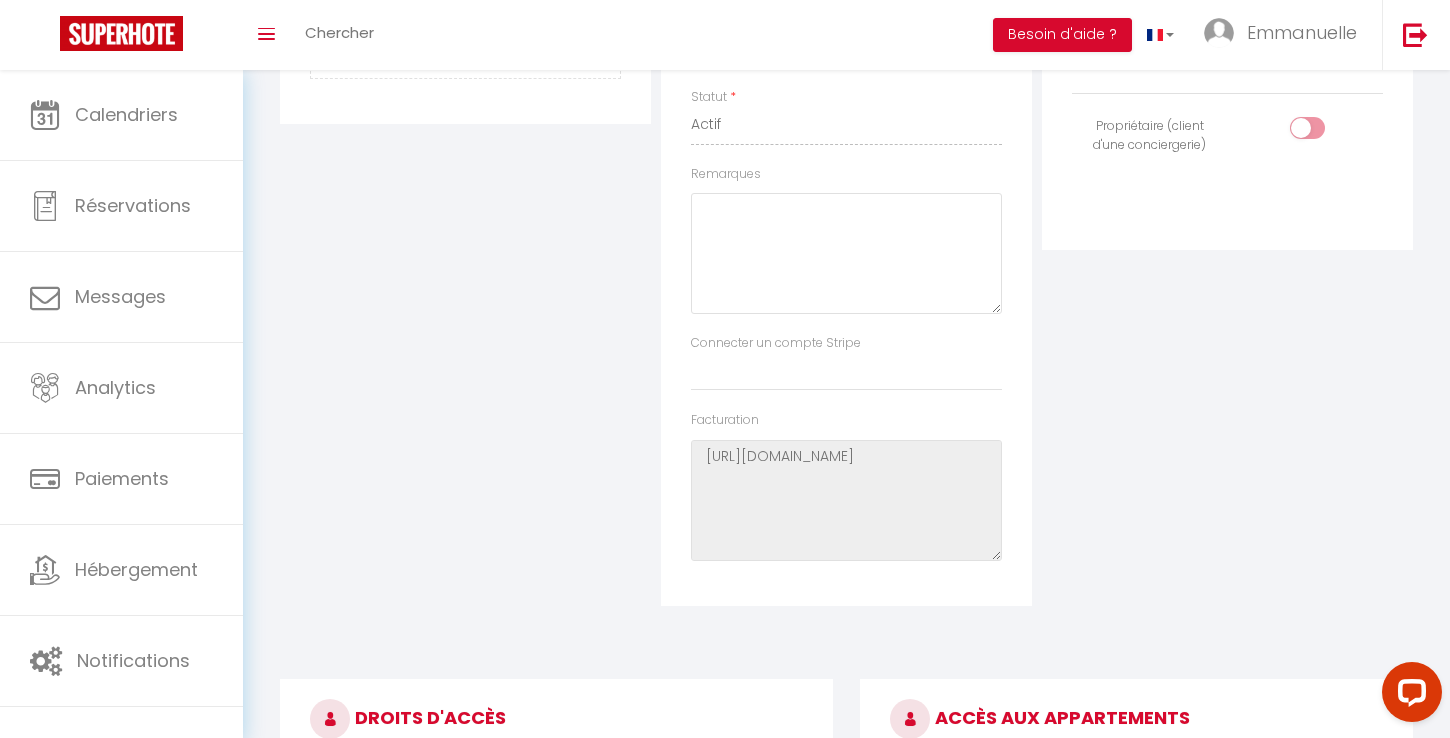 scroll, scrollTop: 0, scrollLeft: 0, axis: both 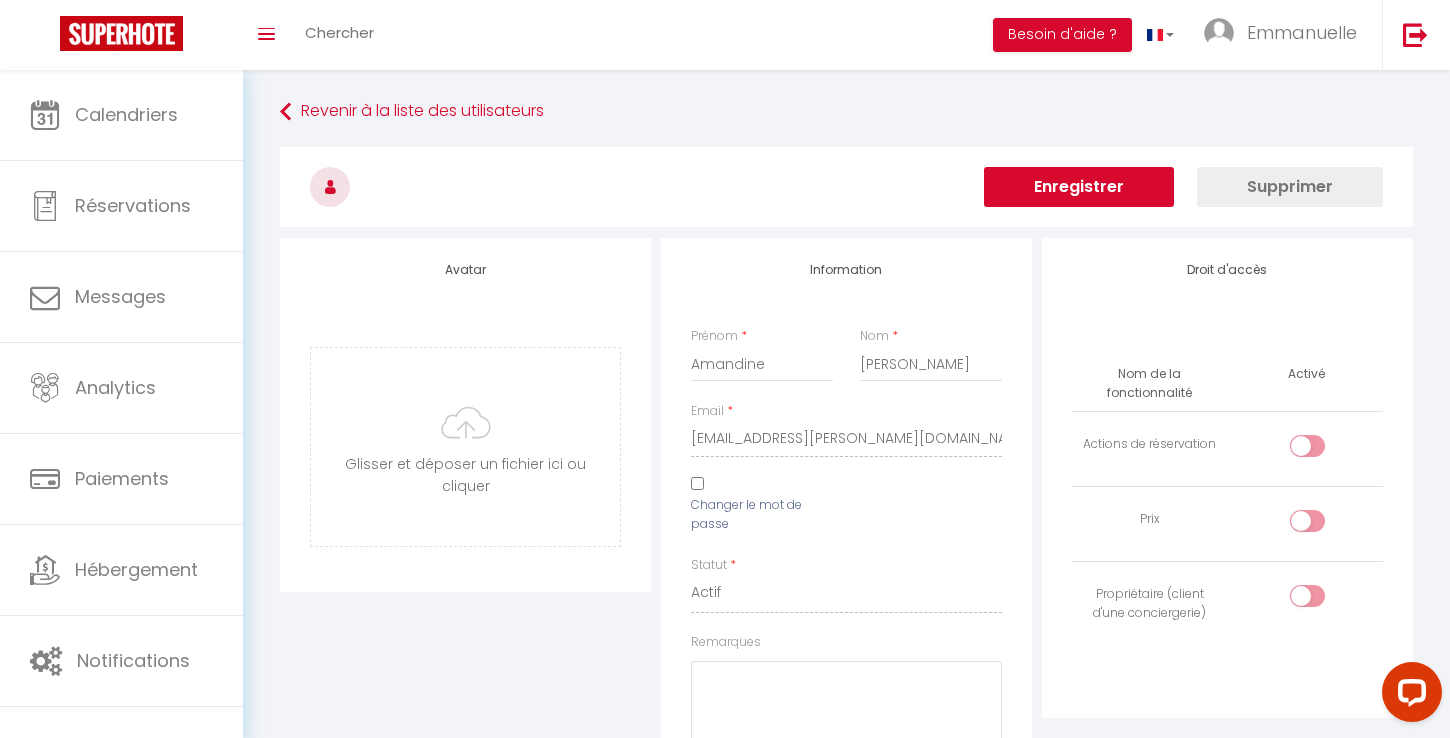 click at bounding box center (846, 187) 